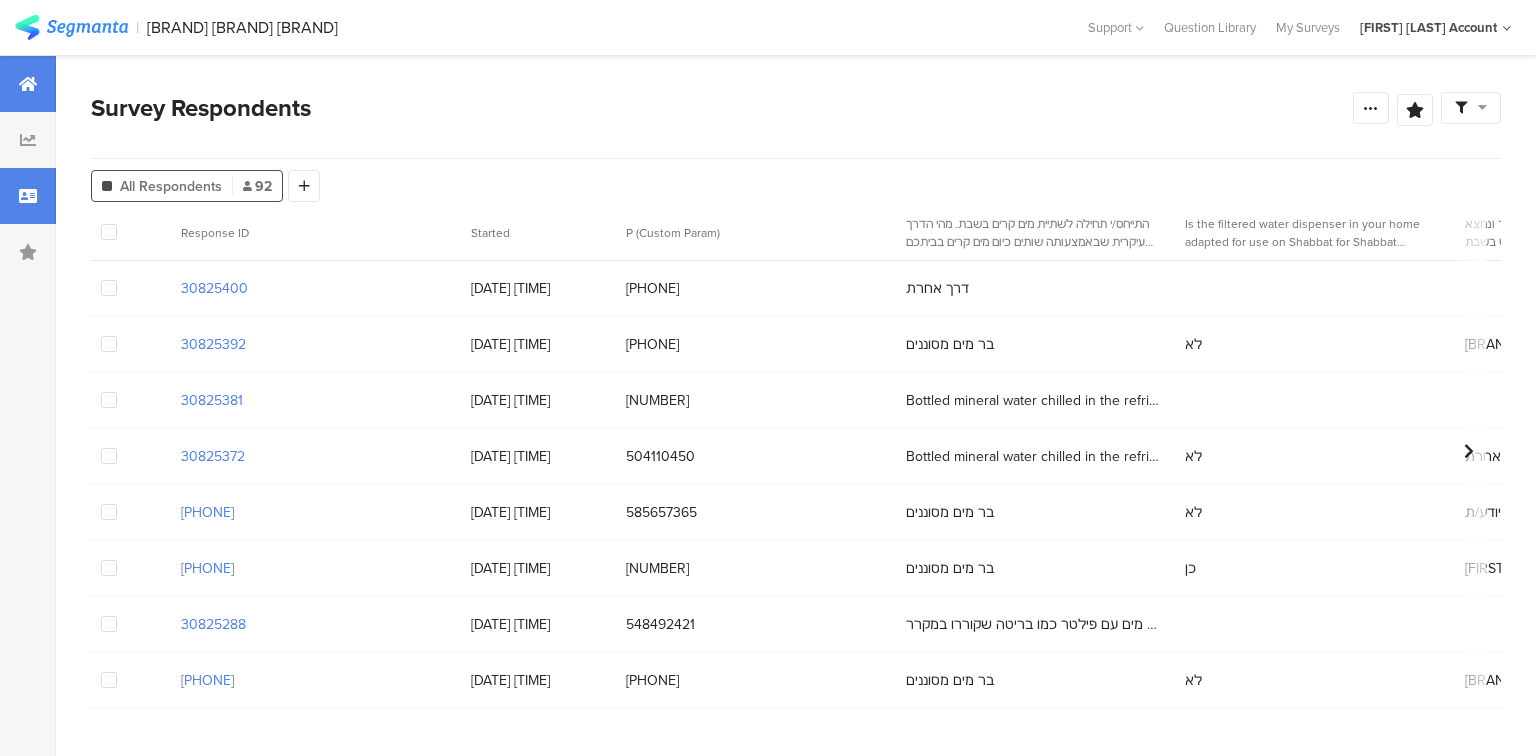 scroll, scrollTop: 0, scrollLeft: 0, axis: both 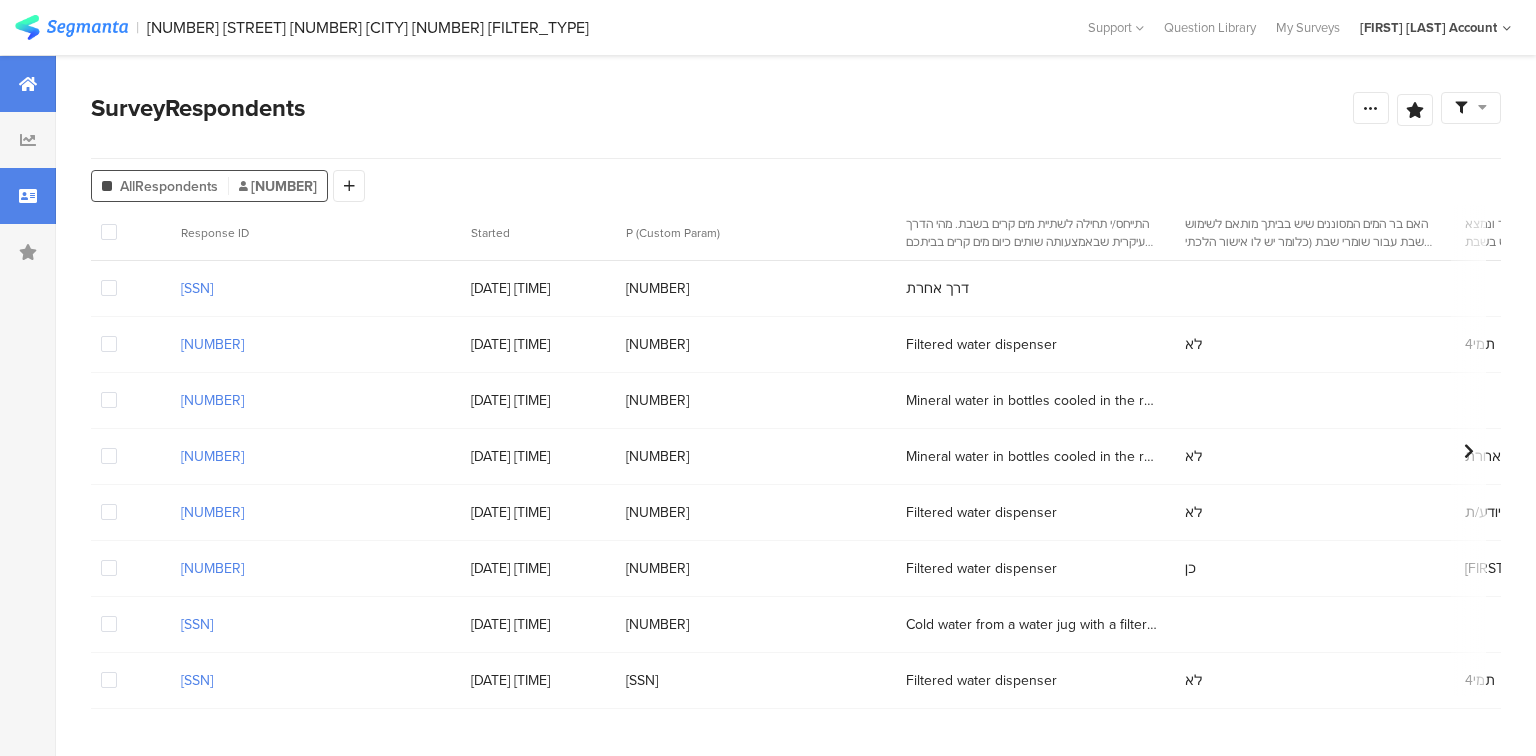 click at bounding box center [28, 84] 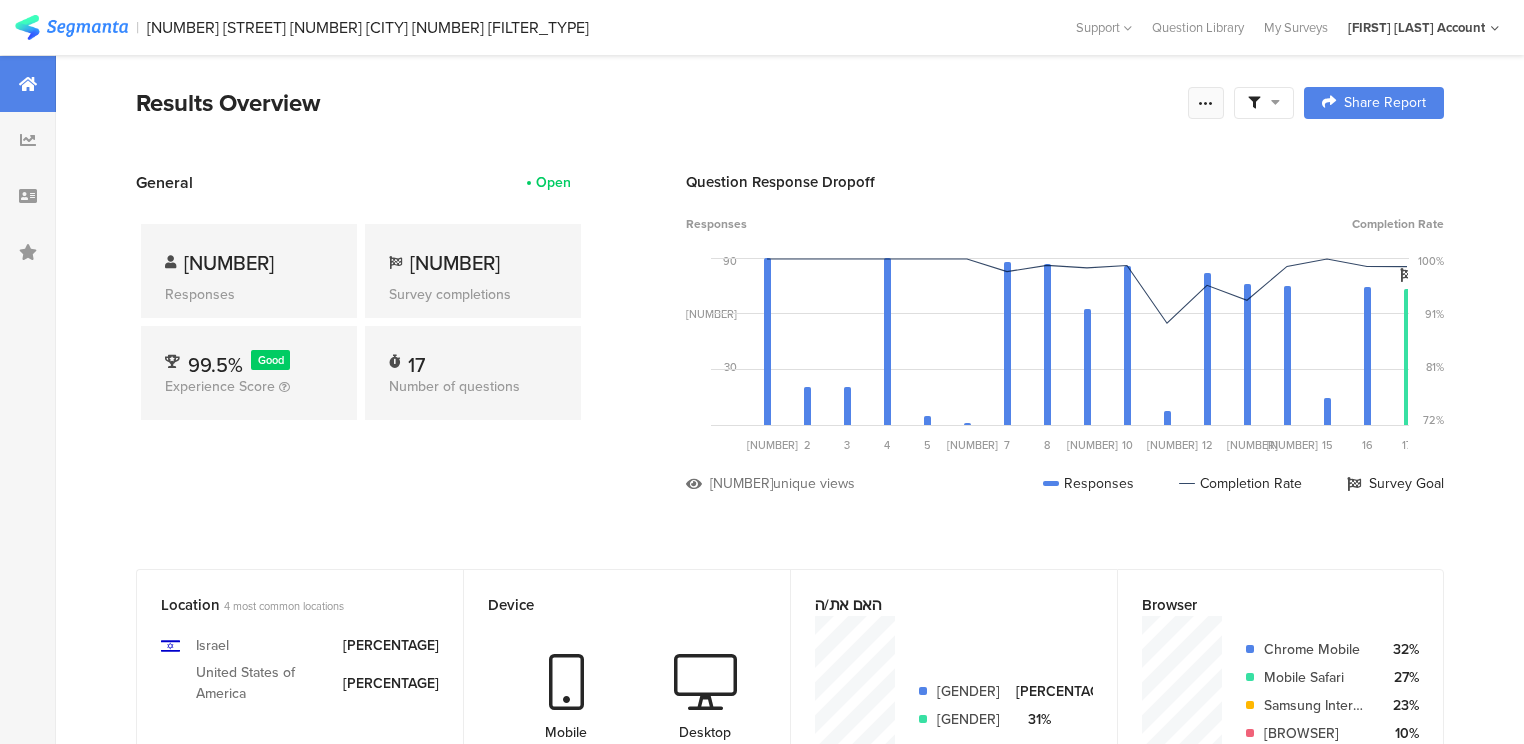 click at bounding box center [1206, 103] 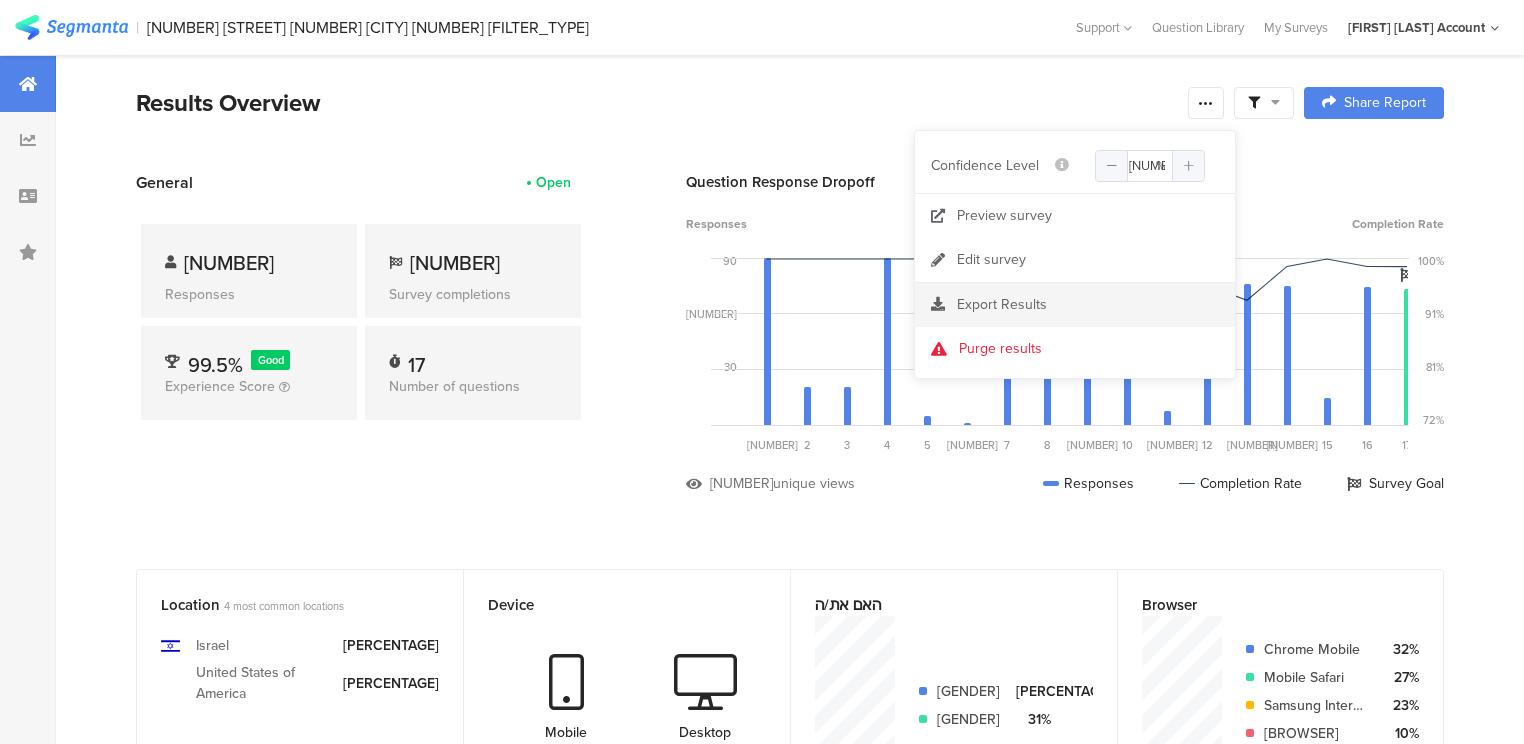 click on "Export Results" at bounding box center [1002, 304] 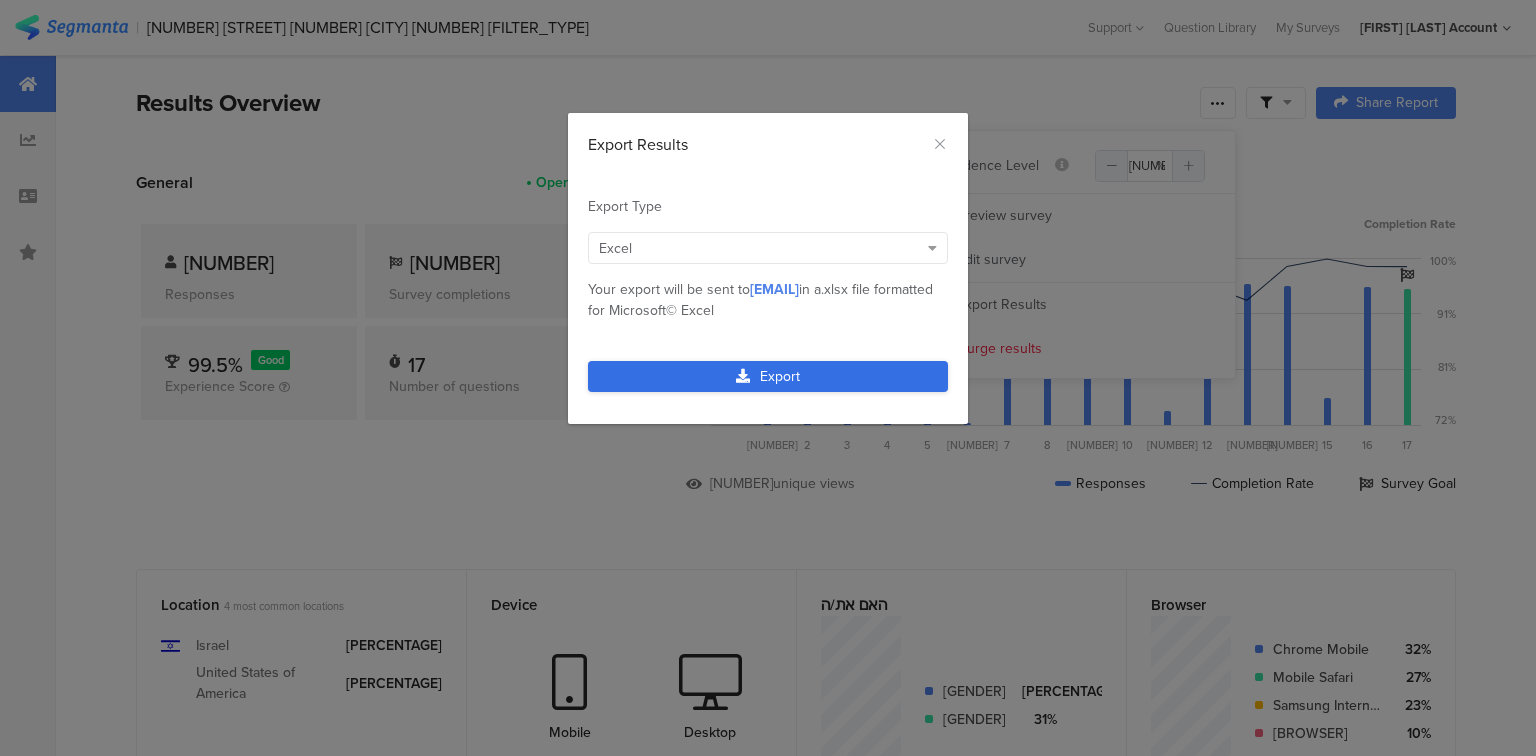 click on "Export" at bounding box center (768, 376) 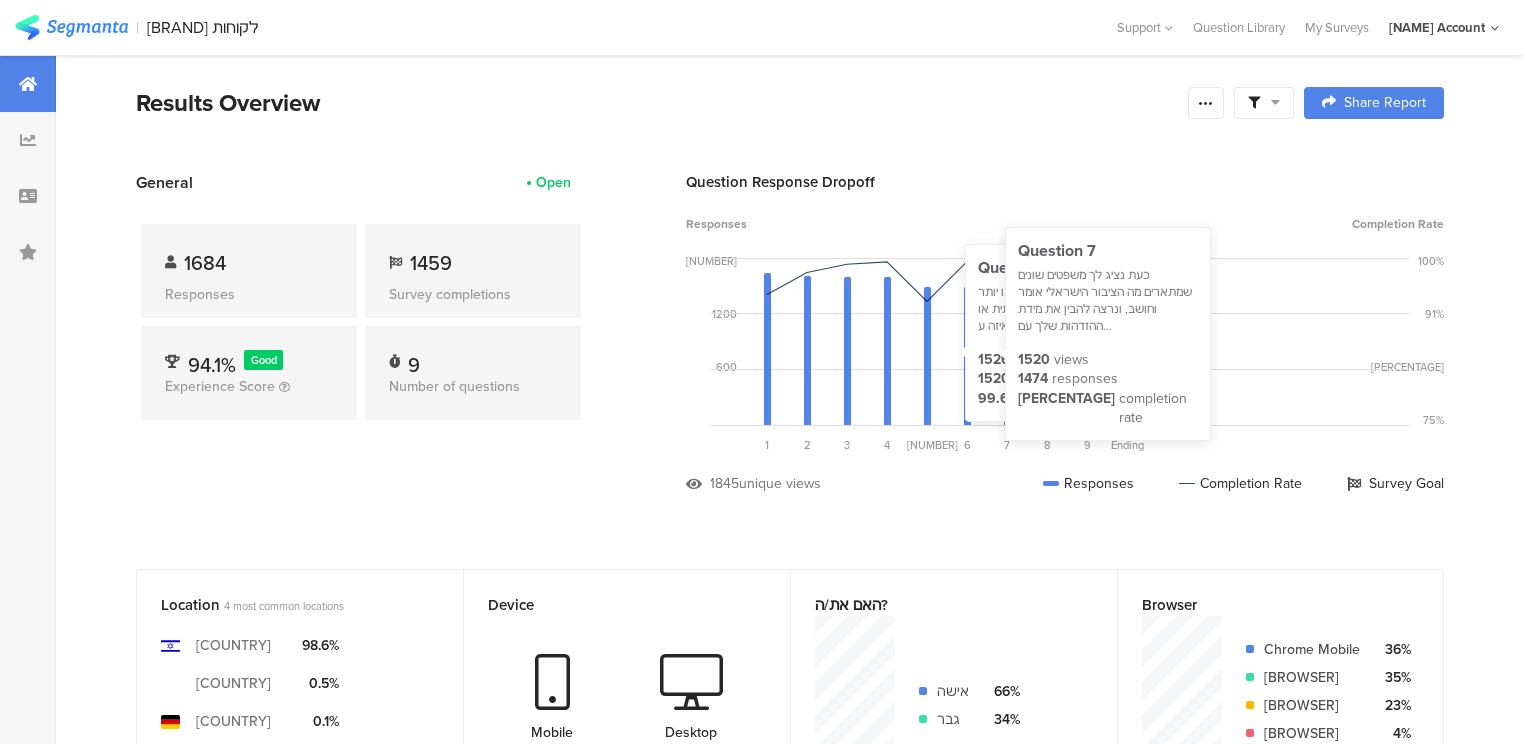 scroll, scrollTop: 0, scrollLeft: 0, axis: both 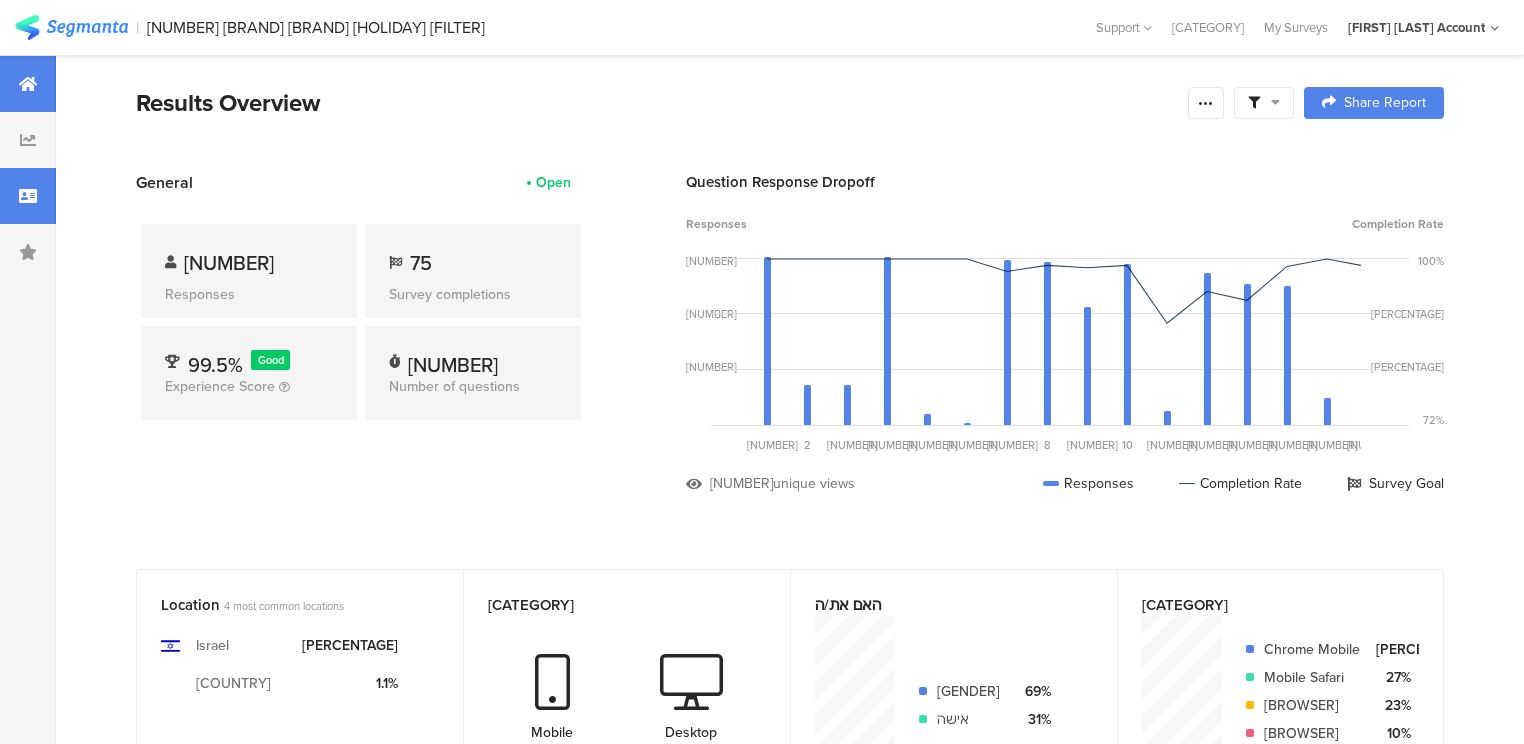 click at bounding box center [28, 196] 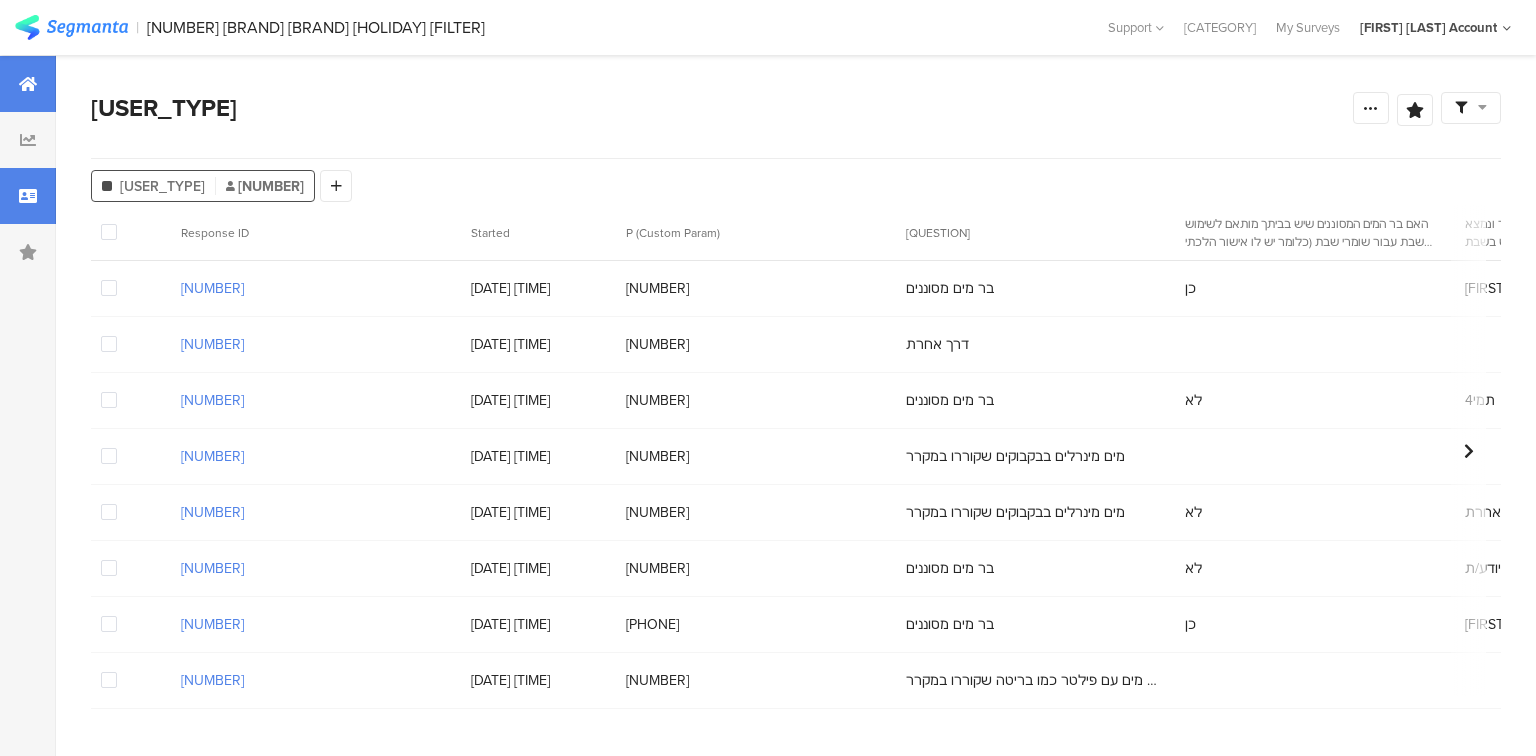 click at bounding box center (28, 84) 